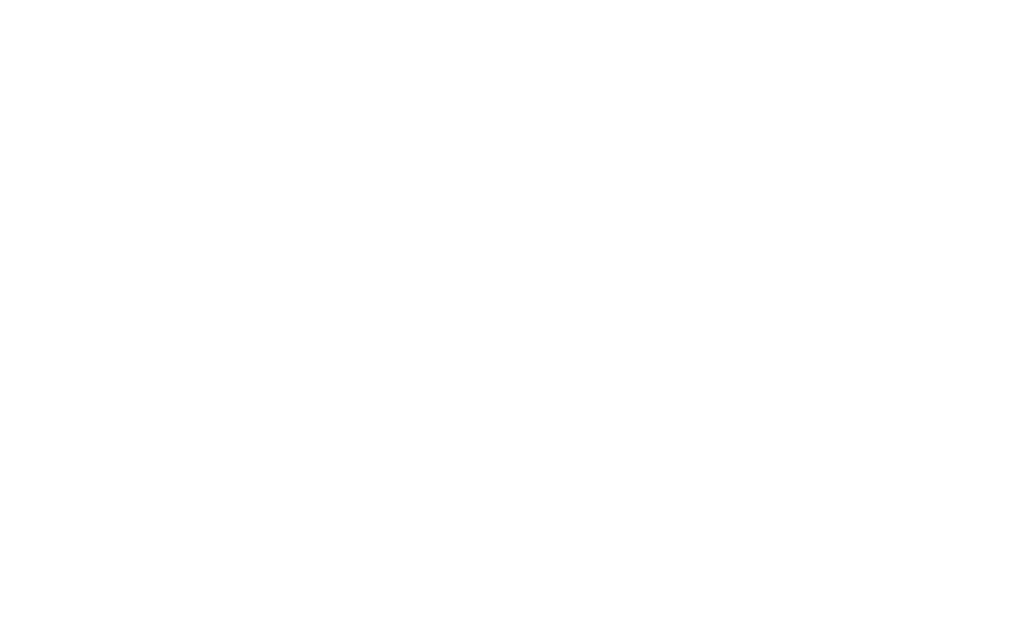 scroll, scrollTop: 0, scrollLeft: 0, axis: both 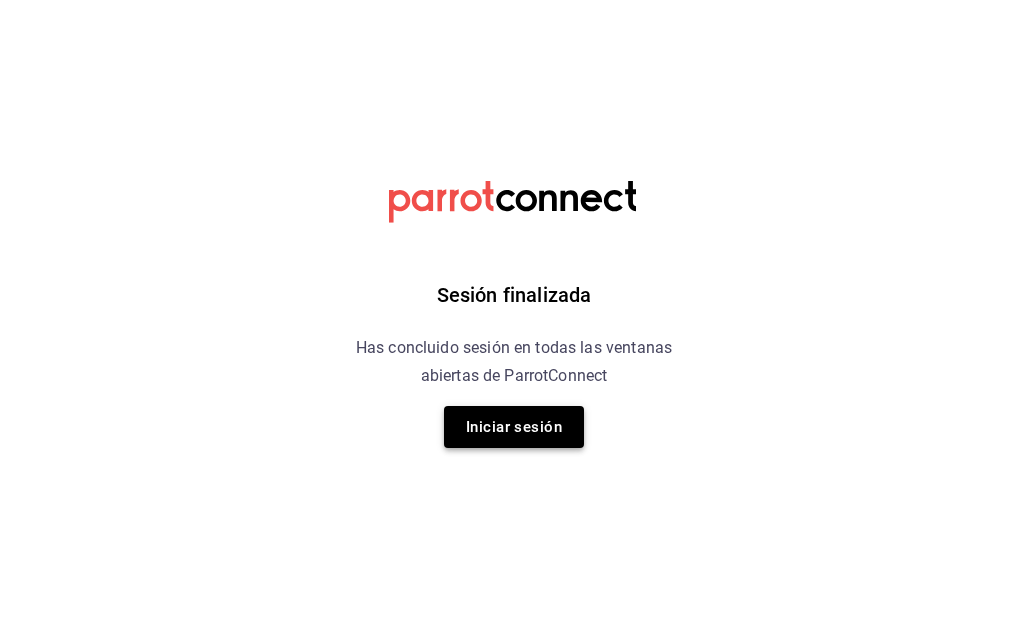 click on "Iniciar sesión" at bounding box center (514, 427) 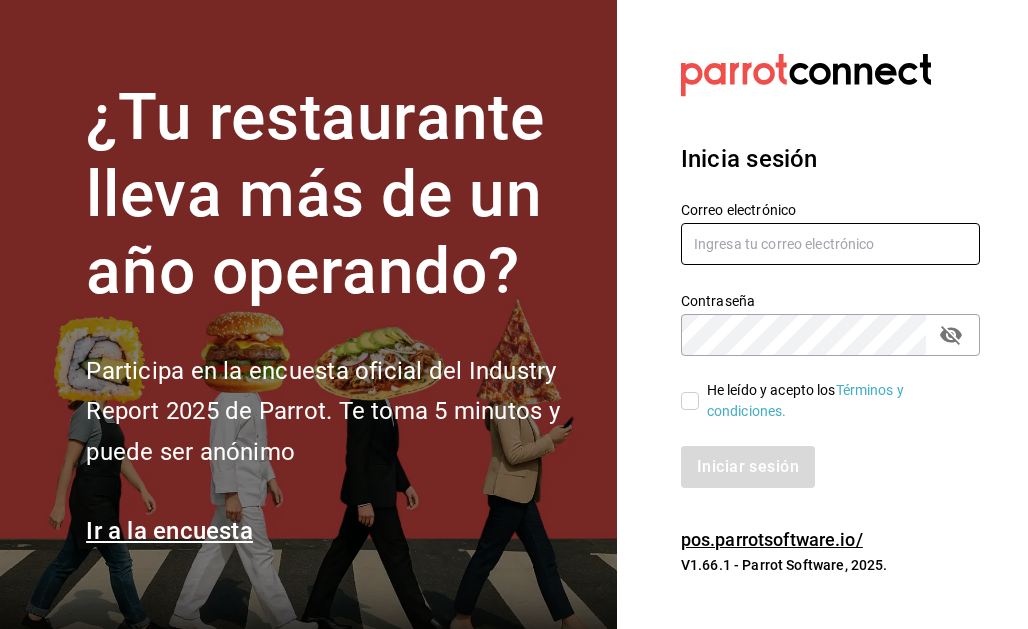 type on "yokotan.mx@example.com" 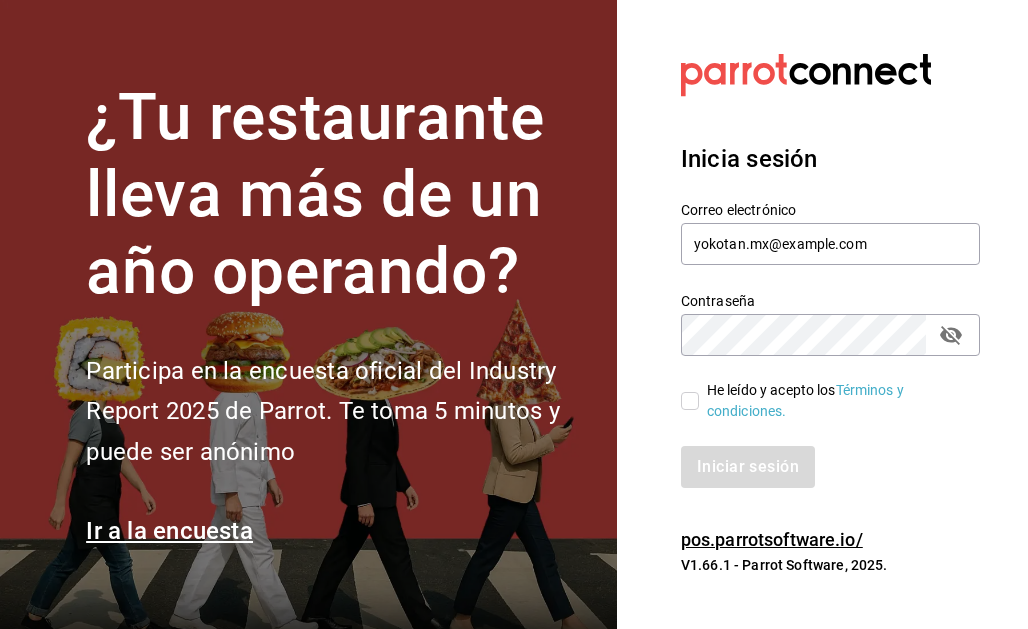 click on "He leído y acepto los  Términos y condiciones." at bounding box center (690, 401) 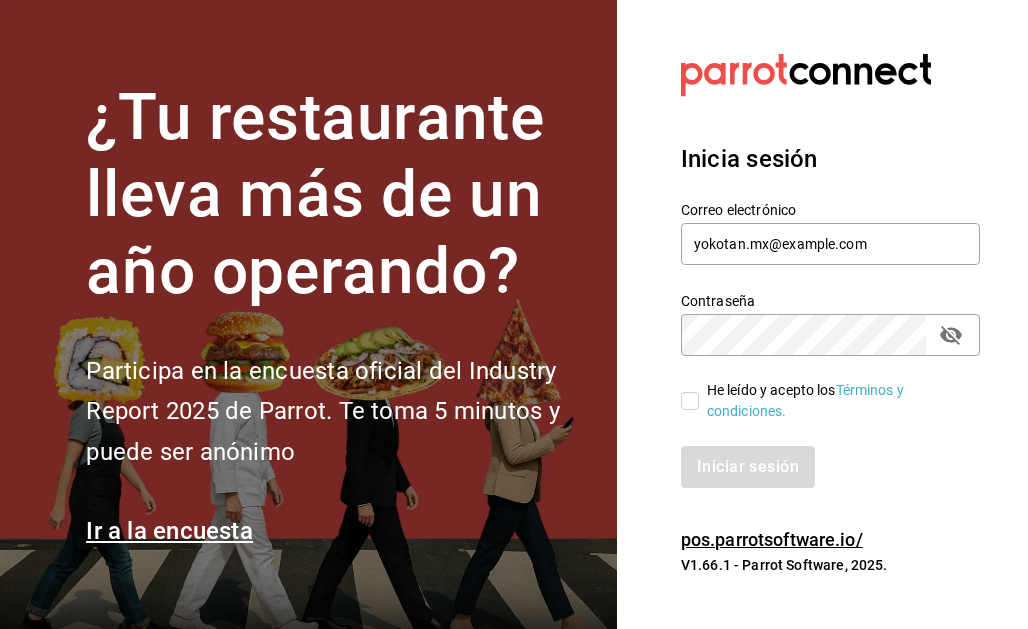 checkbox on "true" 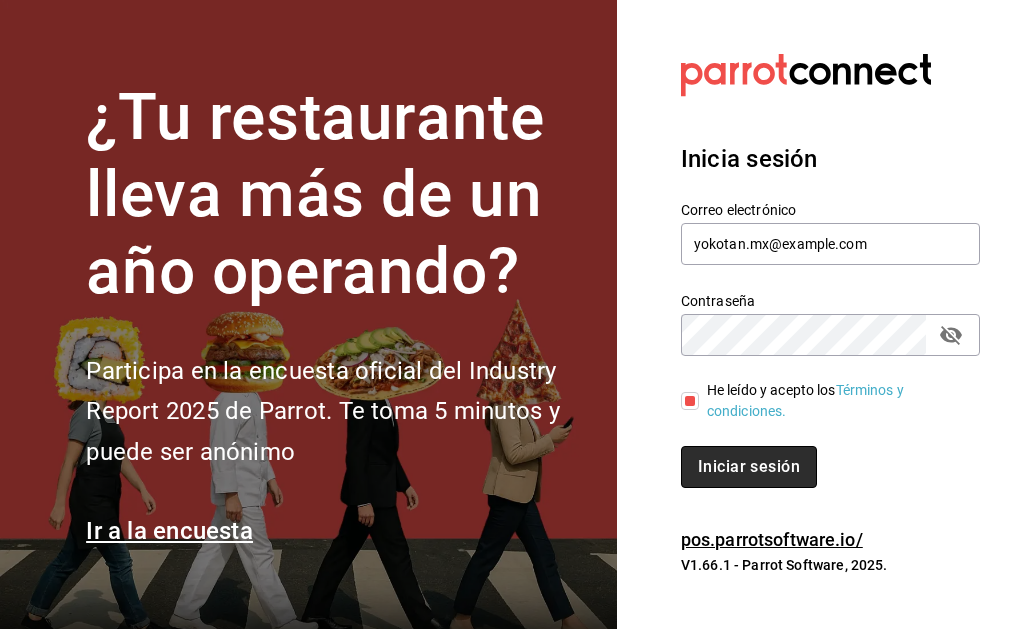 click on "Iniciar sesión" at bounding box center [749, 467] 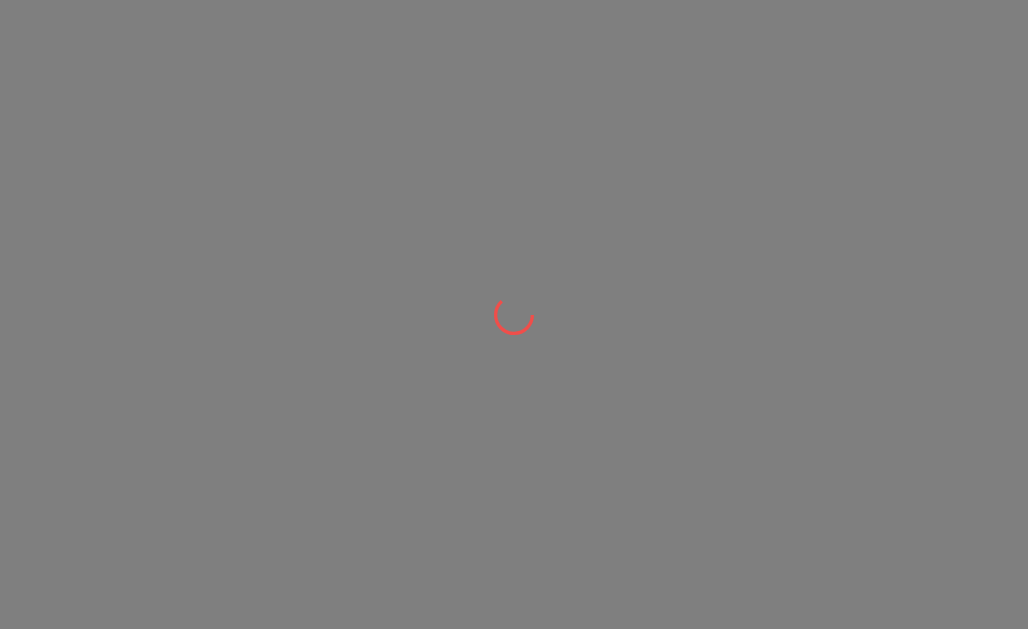 scroll, scrollTop: 0, scrollLeft: 0, axis: both 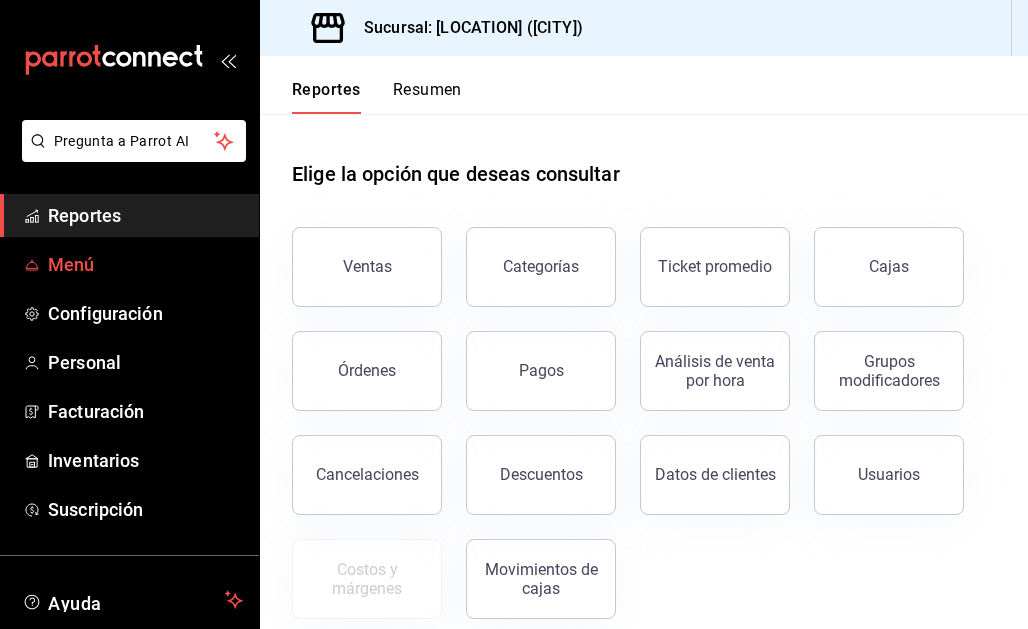 click on "Menú" at bounding box center (145, 264) 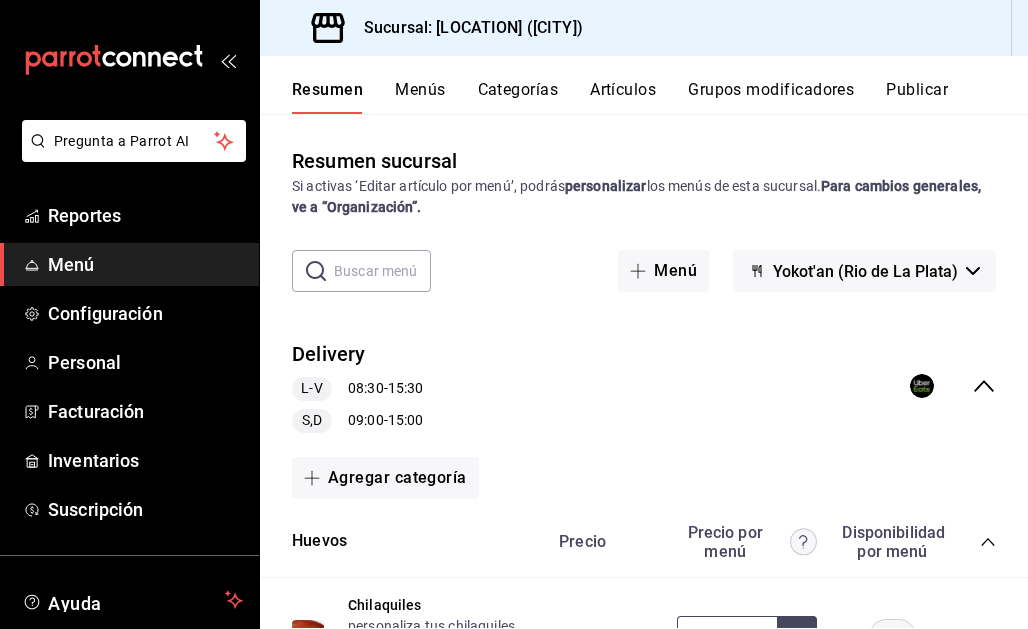 click on "Artículos" at bounding box center [623, 97] 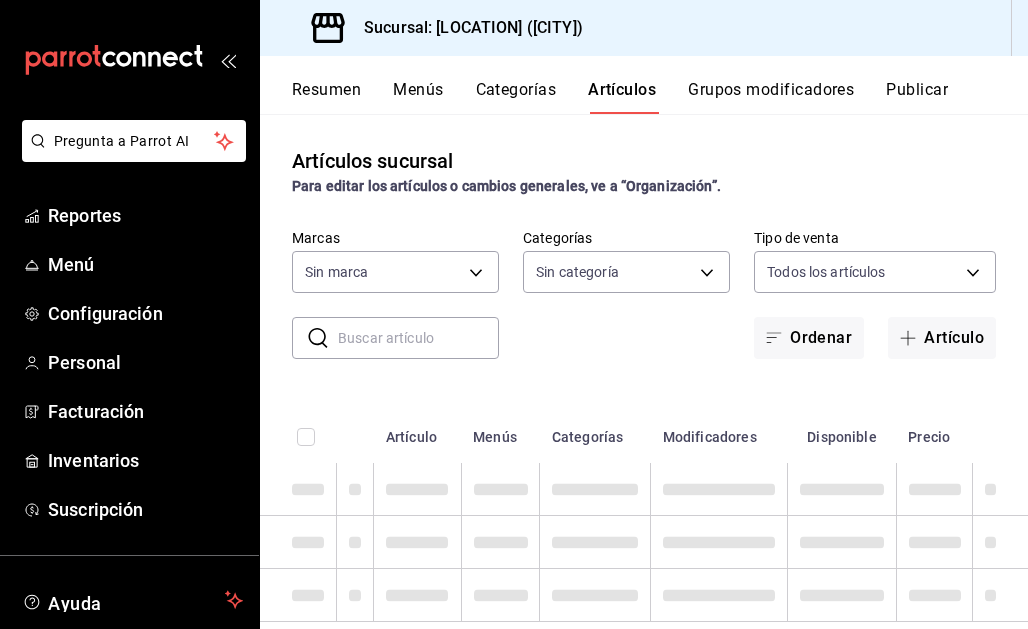 type on "abf939c9-cb39-4c2e-9c7b-2e95cb7d4b56" 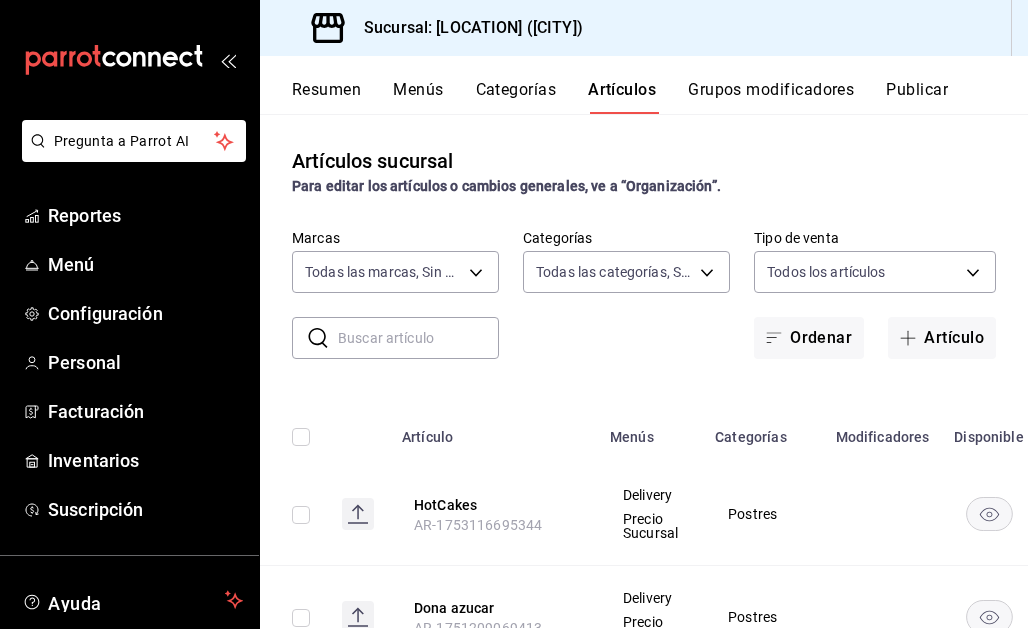 type on "6b3706cb-0e5a-49d2-bb79-220c6407bedd,60736b9b-feae-4ac5-8aea-668fb5c2ec5c,5c579a59-d0b9-435f-9b4b-a4534404efb1,e41c7a43-e9d4-4673-8a52-d68e590e5c43,d6d49d9a-979d-4fa4-a89f-be12f9a5d1ed,0fe6592b-51be-428e-a0fc-79579493382f,72037359-c22e-4703-b924-211c6223e32b,bcf78063-60fe-4e98-beff-99c06daea4b6,6df0f901-3bfe-436d-9f35-f9f095799a5b,9b9d92f6-3c67-4305-8485-c3768e0080f5,bc5b507d-3566-4283-a411-723f30e43cb5,131c36fc-79f9-4dea-a177-3efee9e003bc,154a9548-7354-4020-8f0f-48575b5121ee" 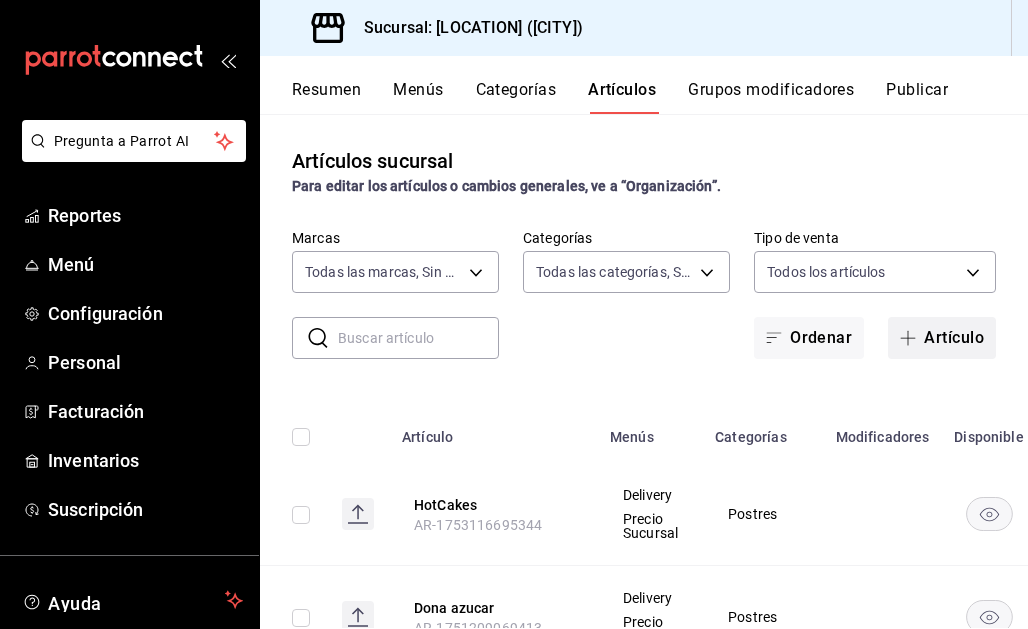 click at bounding box center [912, 338] 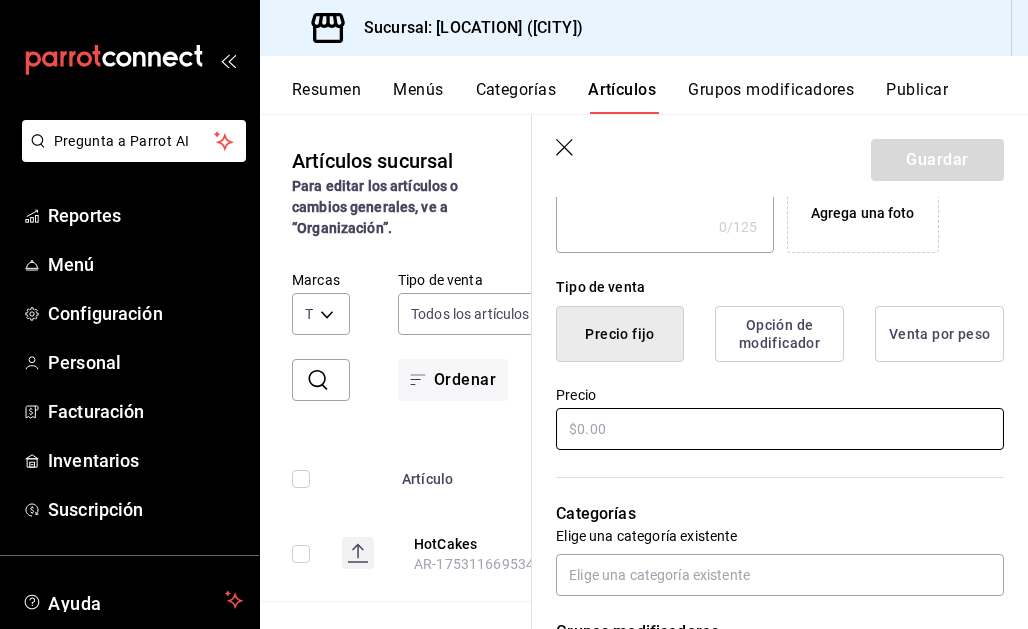 scroll, scrollTop: 427, scrollLeft: 0, axis: vertical 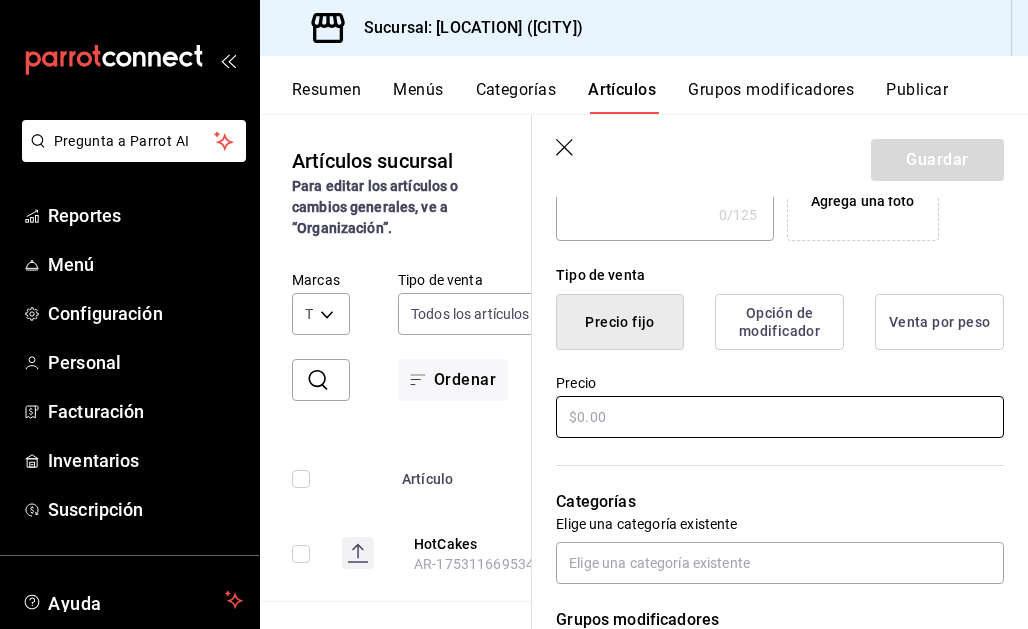 type on "Capeado para chile en nogada" 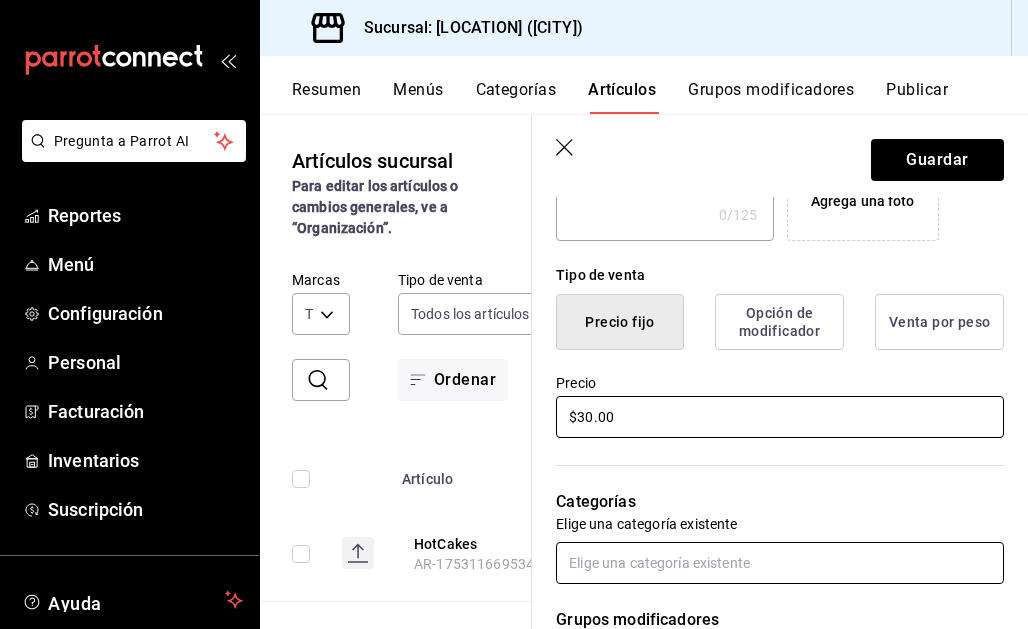 type on "$30.00" 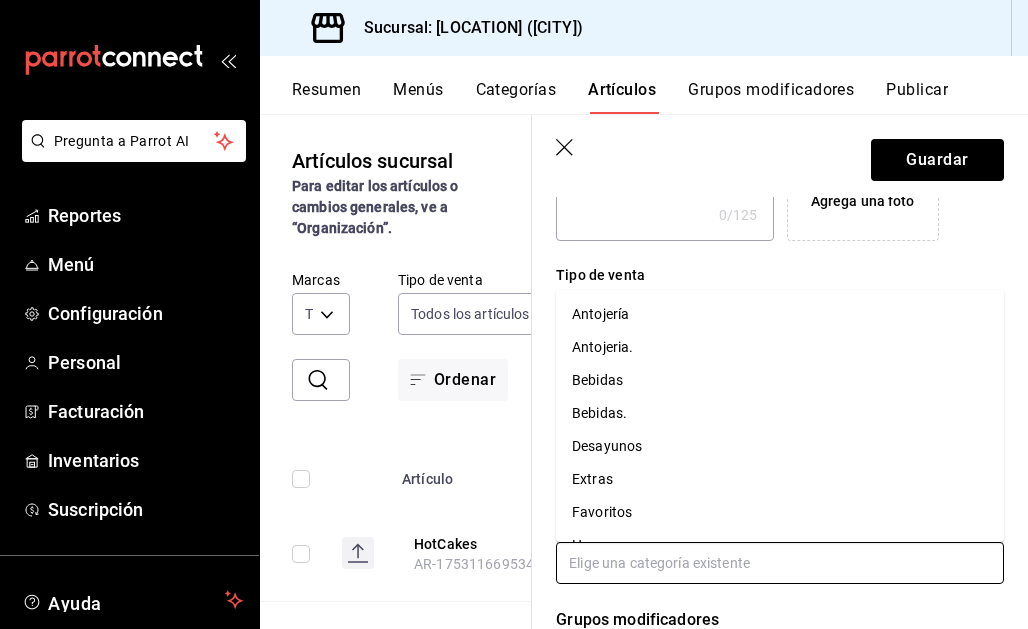 click at bounding box center (780, 563) 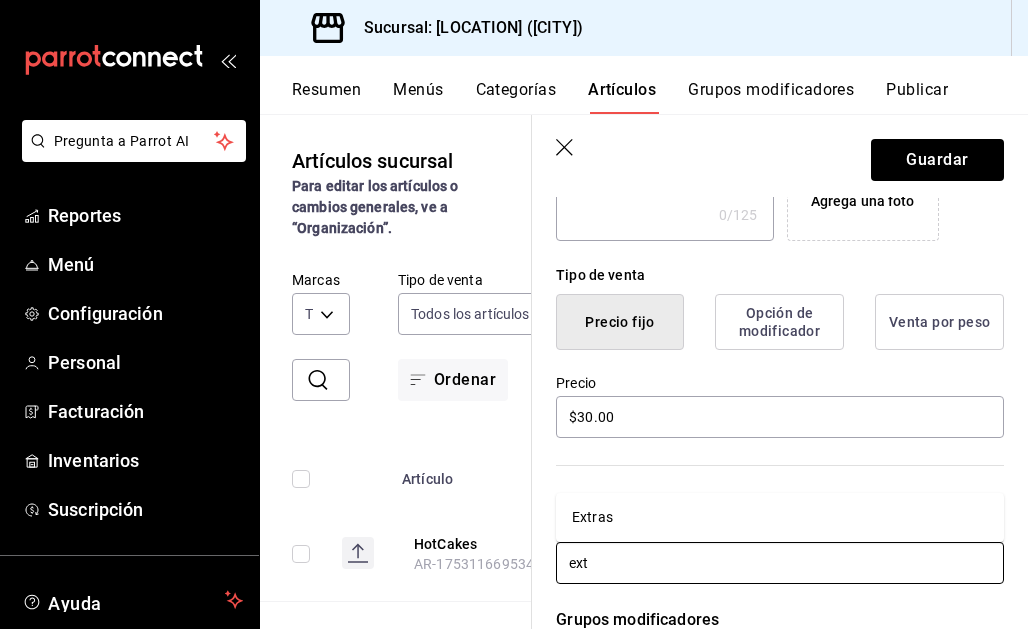 type on "extr" 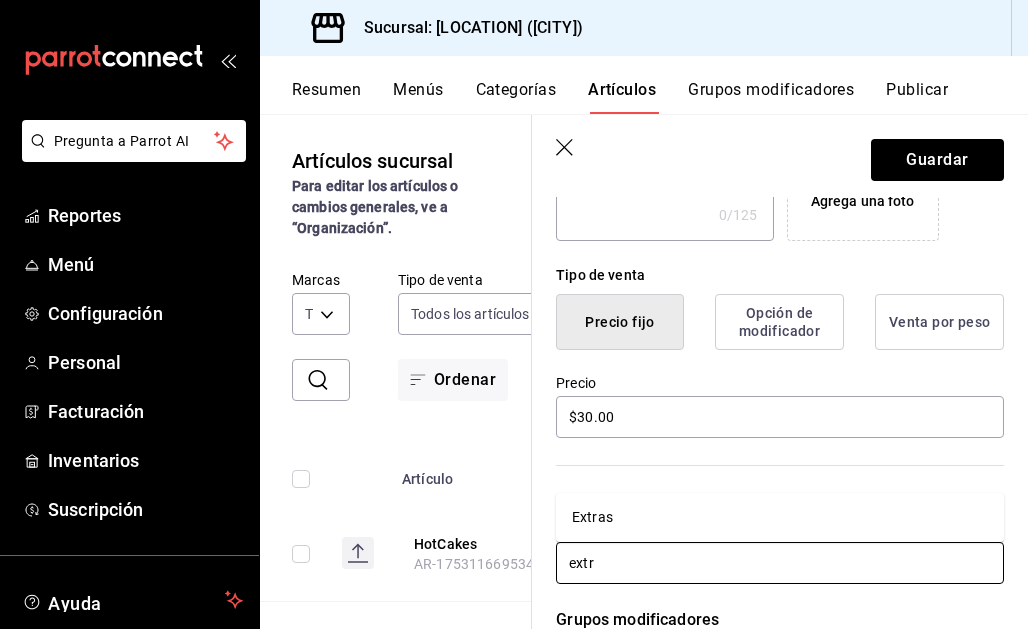 click on "Extras" at bounding box center (780, 517) 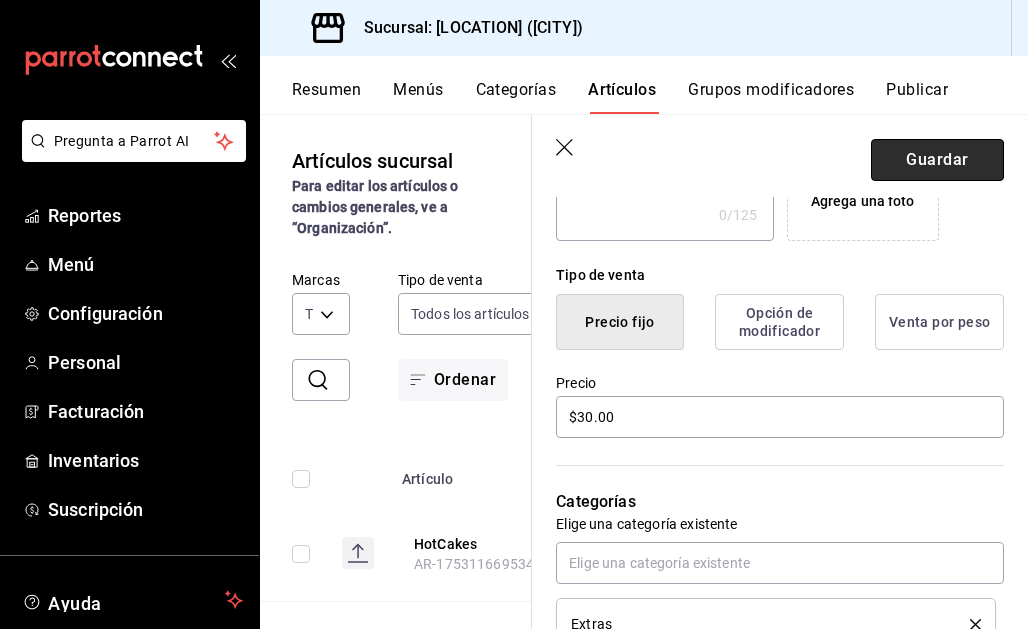 click on "Guardar" at bounding box center [937, 160] 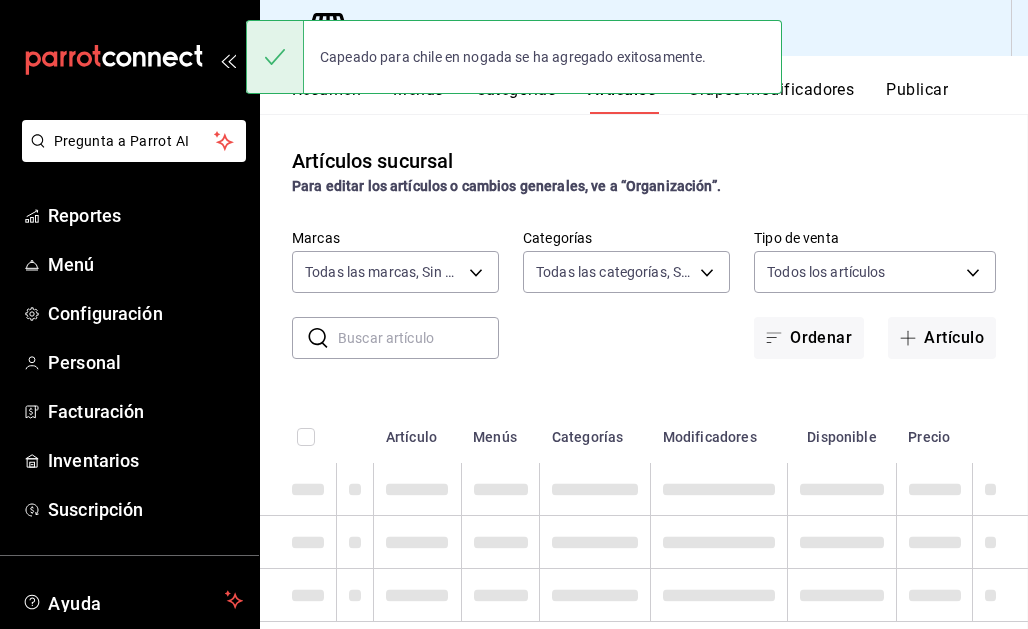 scroll, scrollTop: 0, scrollLeft: 0, axis: both 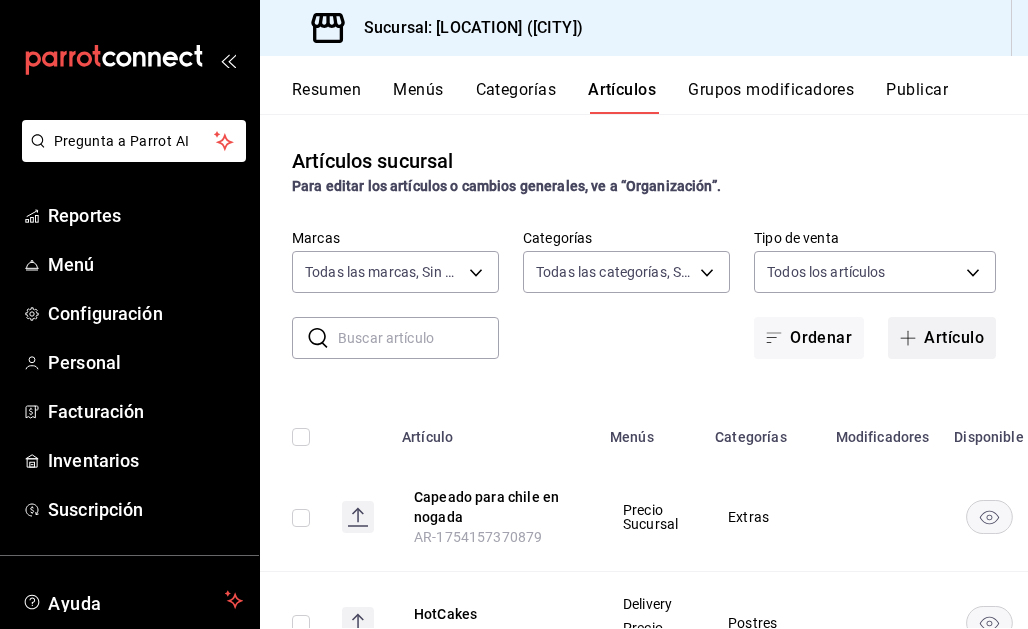 click on "Artículo" at bounding box center (942, 338) 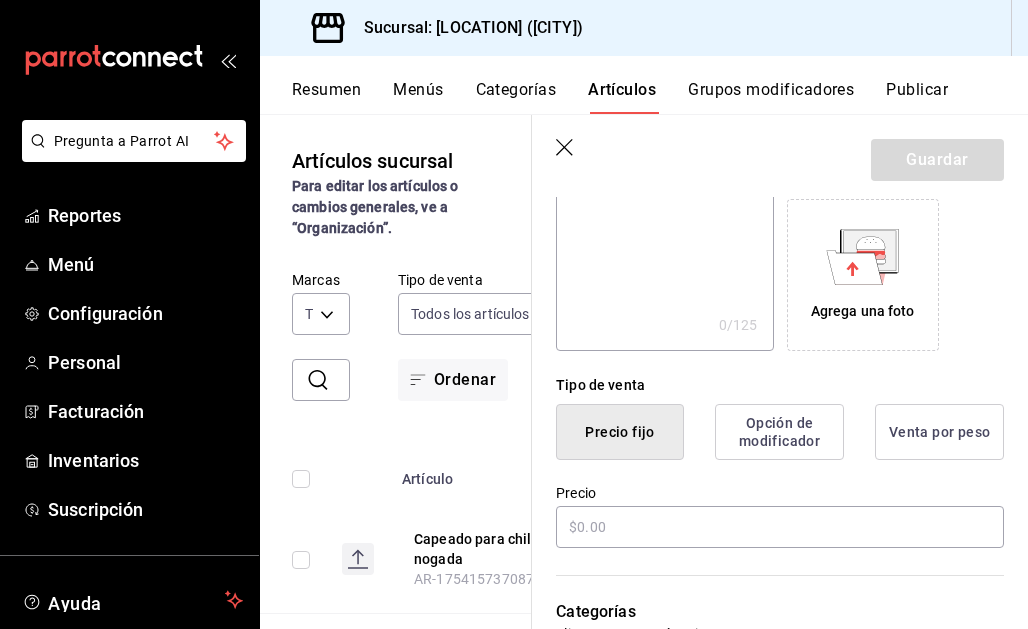 scroll, scrollTop: 419, scrollLeft: 0, axis: vertical 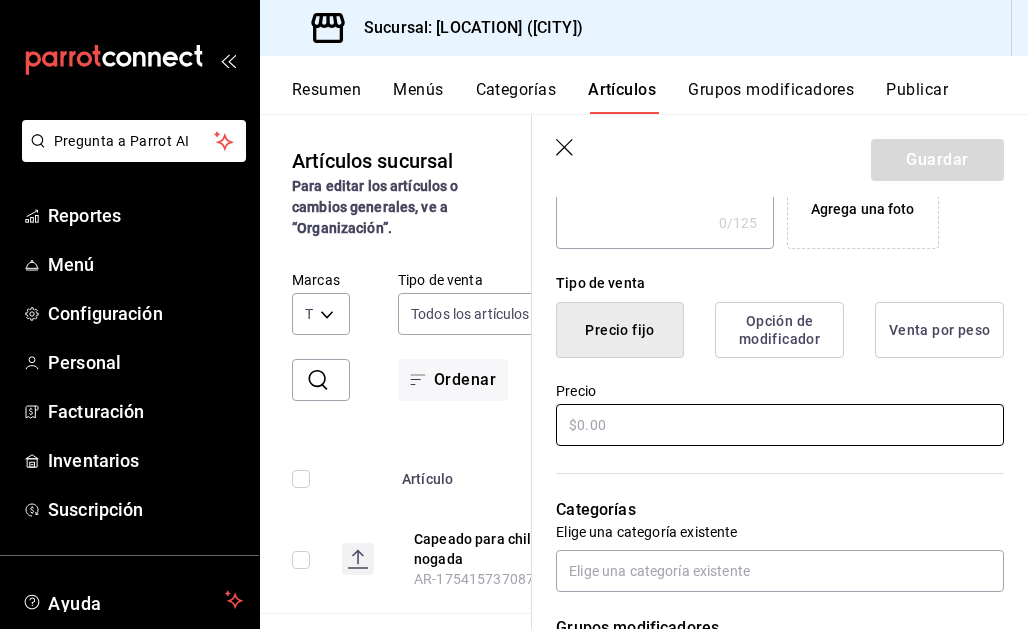 type on "Nogada 5oz" 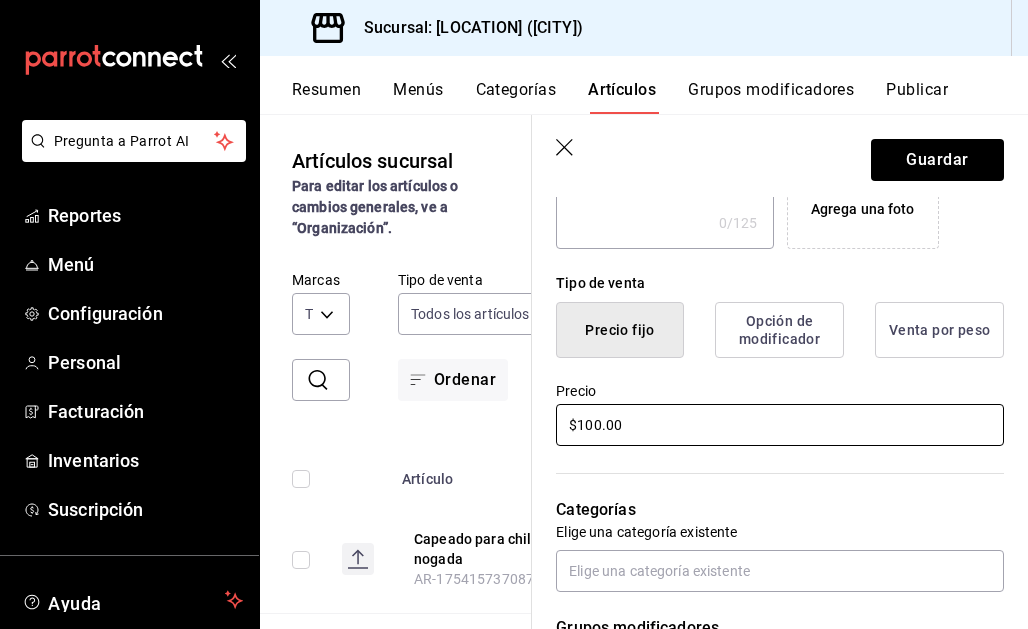 type on "$100.00" 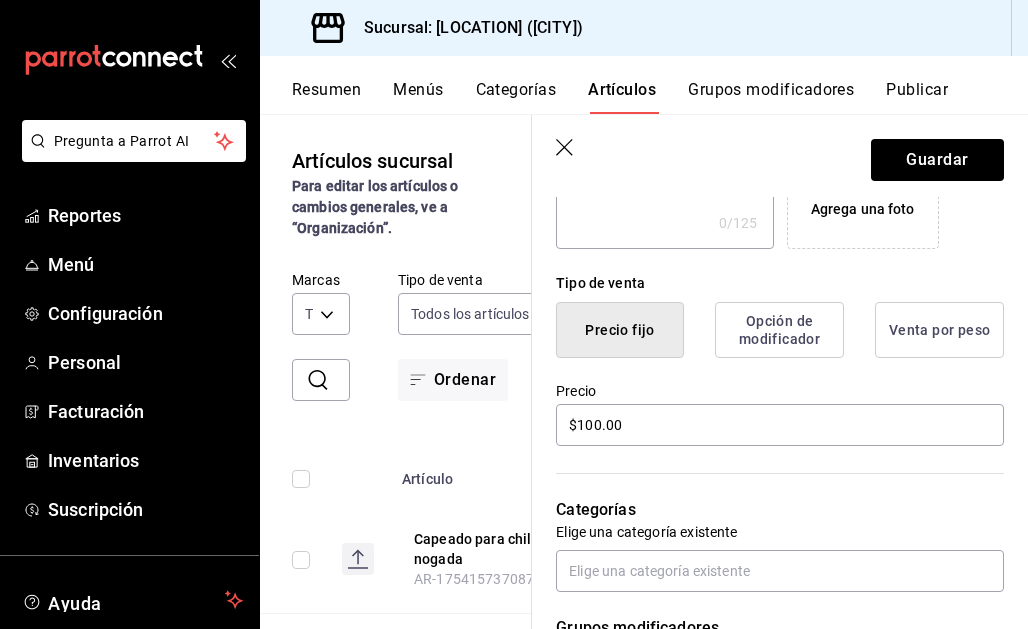click on "Grupos modificadores Agrega opciones de personalización a tu artículo" at bounding box center [768, 651] 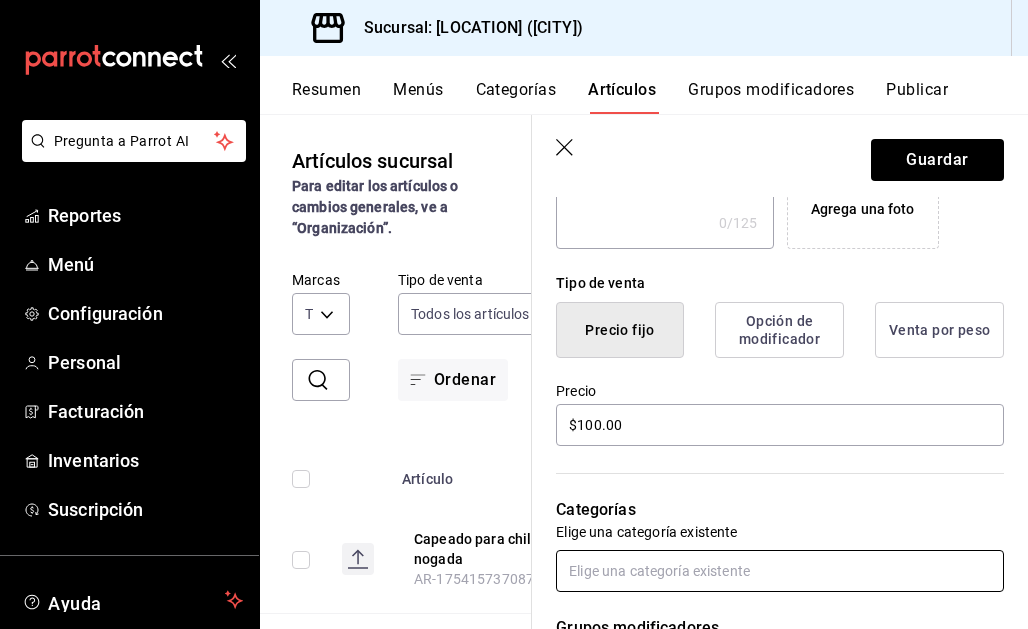 click at bounding box center [780, 571] 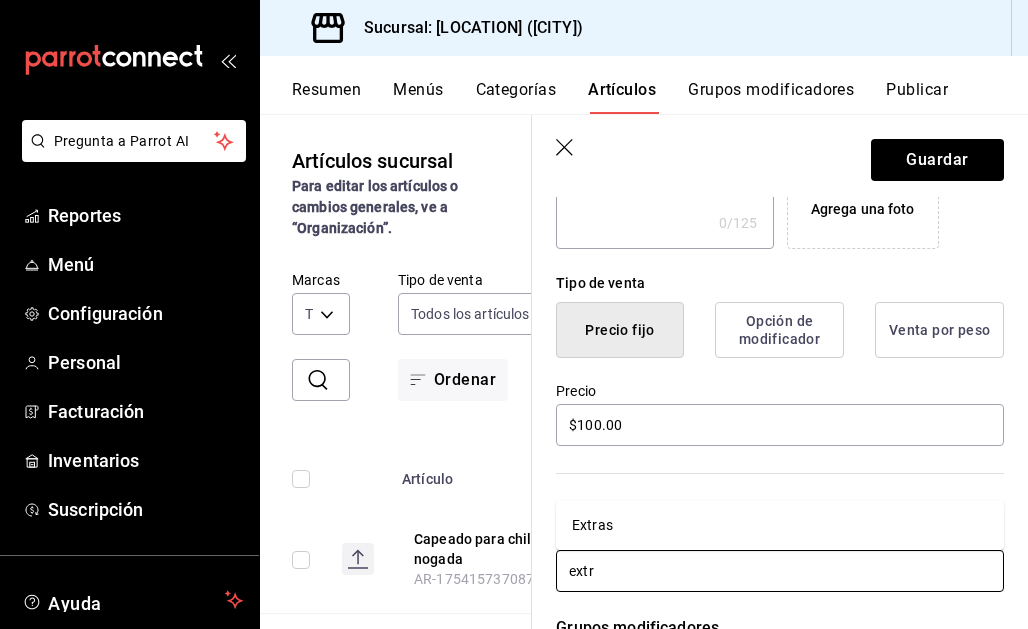 type on "extra" 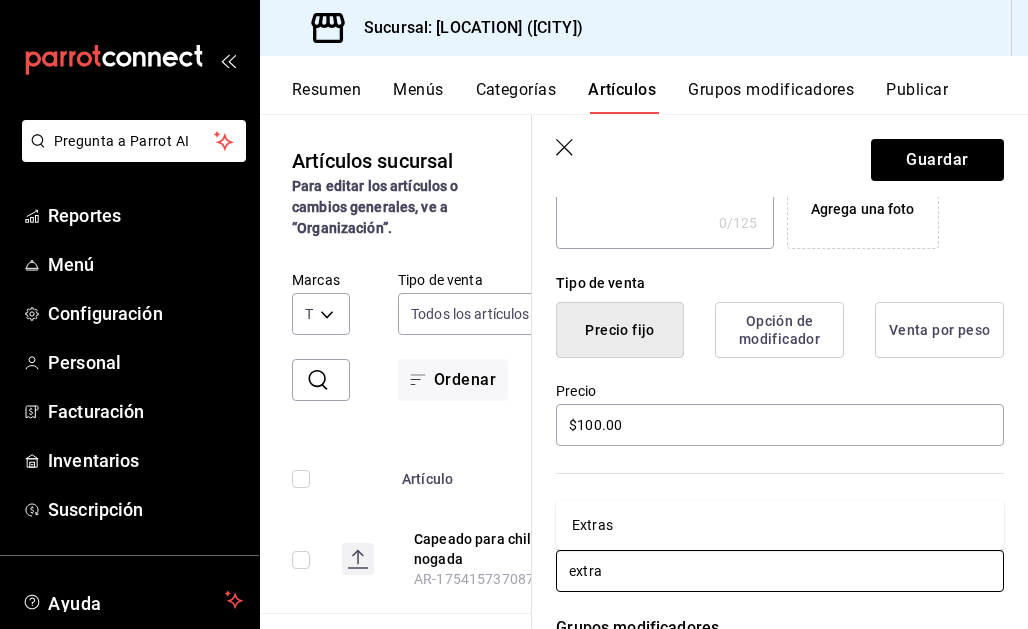 click on "Extras" at bounding box center (780, 525) 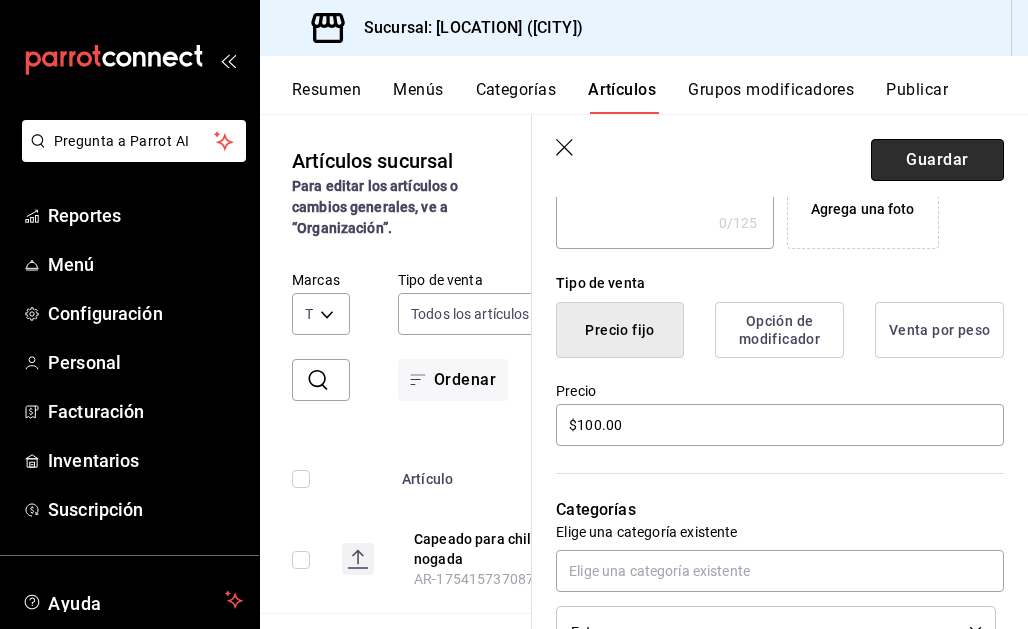 click on "Guardar" at bounding box center [937, 160] 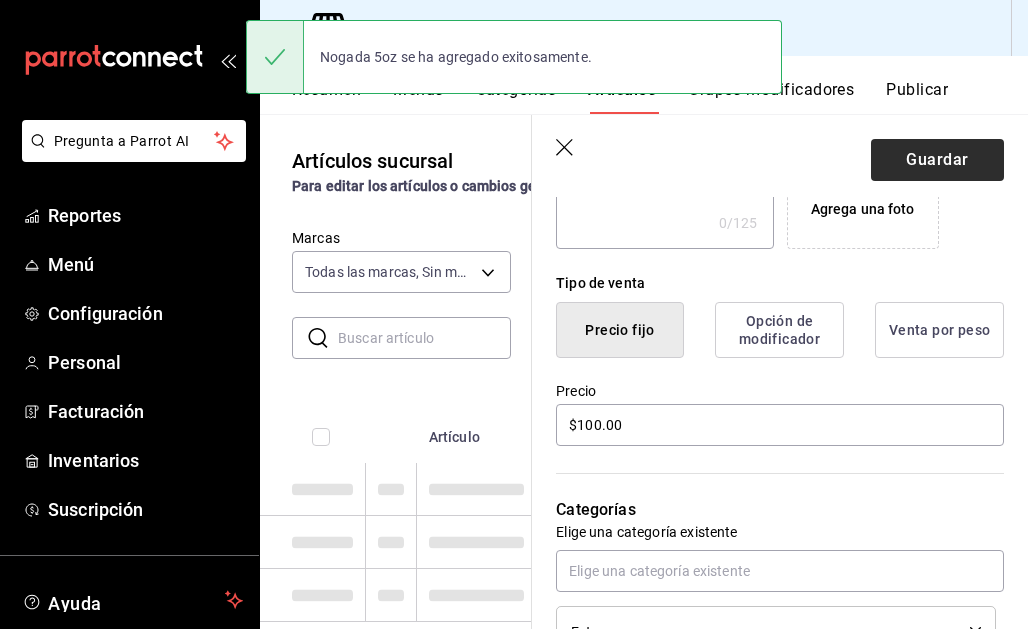 scroll, scrollTop: 0, scrollLeft: 0, axis: both 